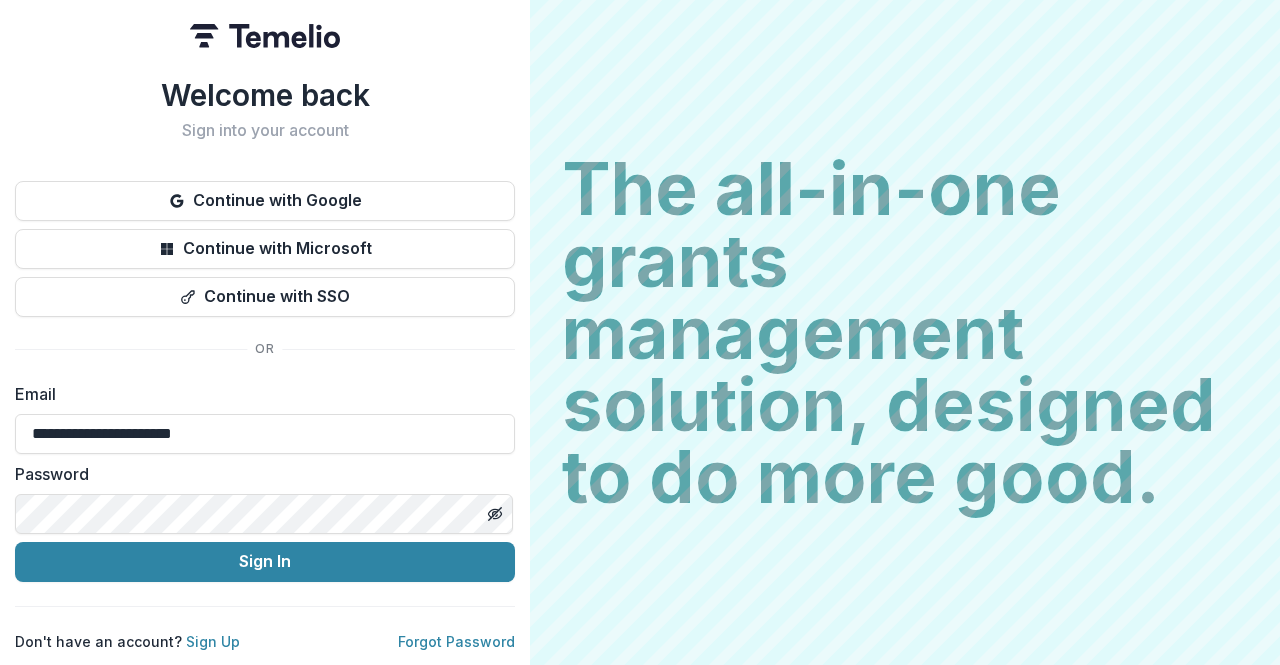scroll, scrollTop: 0, scrollLeft: 0, axis: both 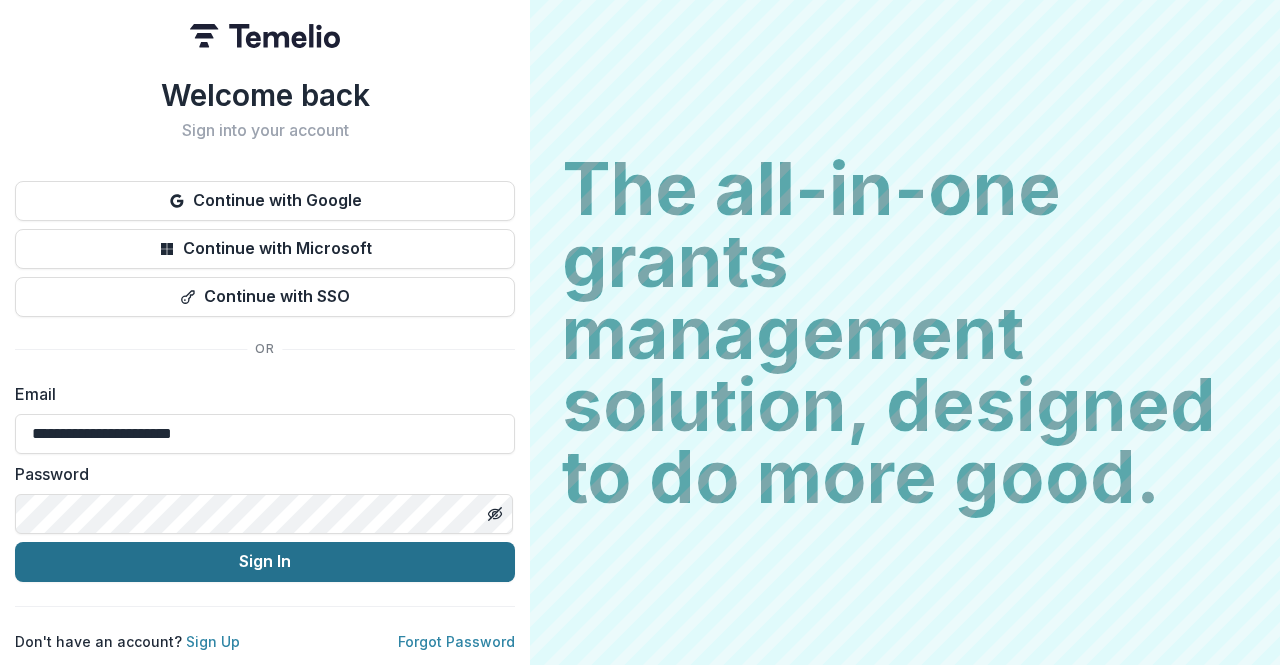 click on "Sign In" at bounding box center [265, 562] 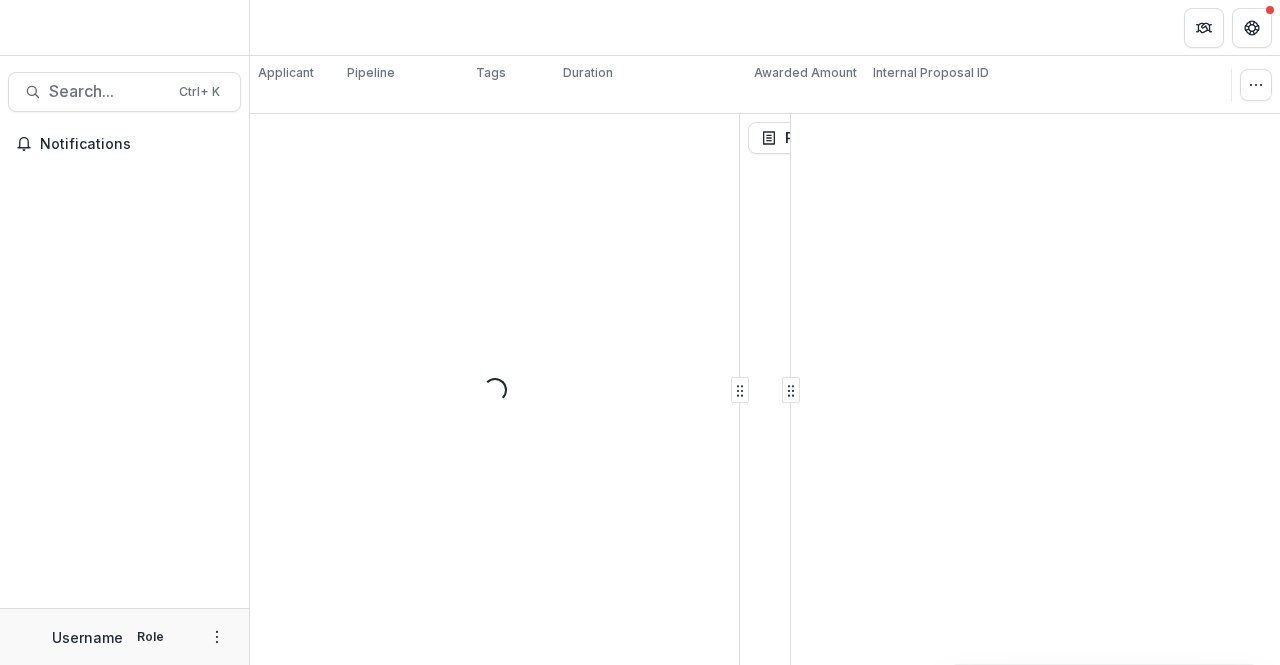 scroll, scrollTop: 0, scrollLeft: 0, axis: both 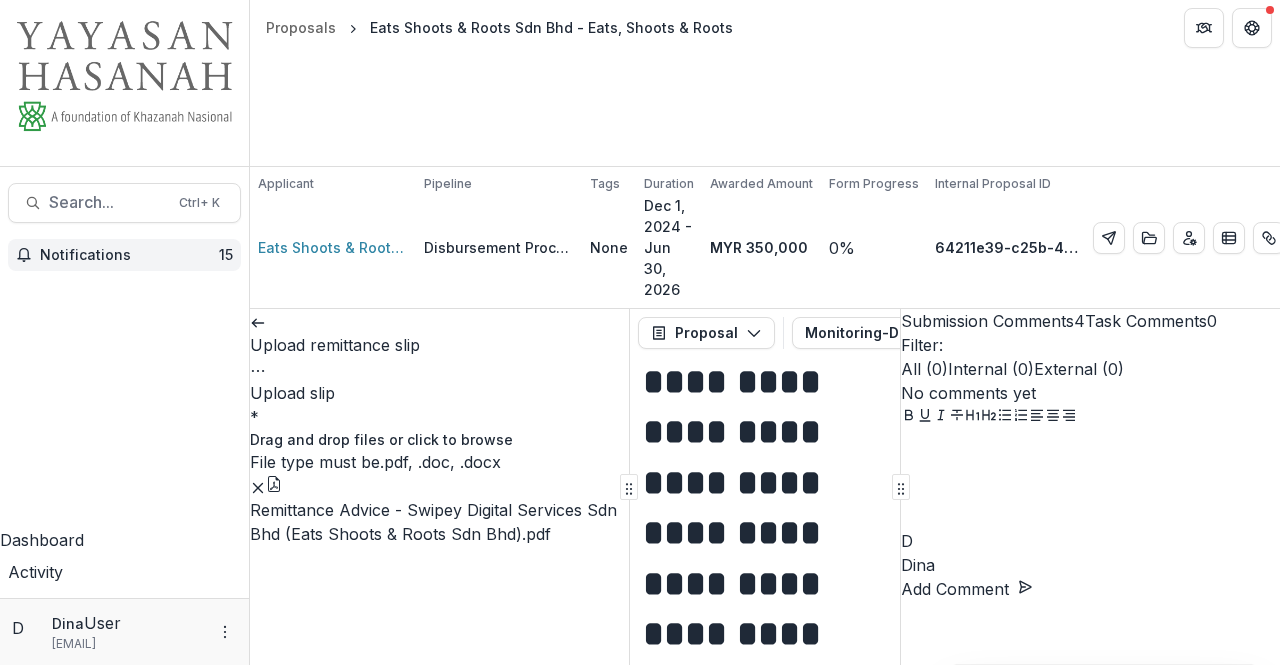 click on "Notifications" at bounding box center [129, 255] 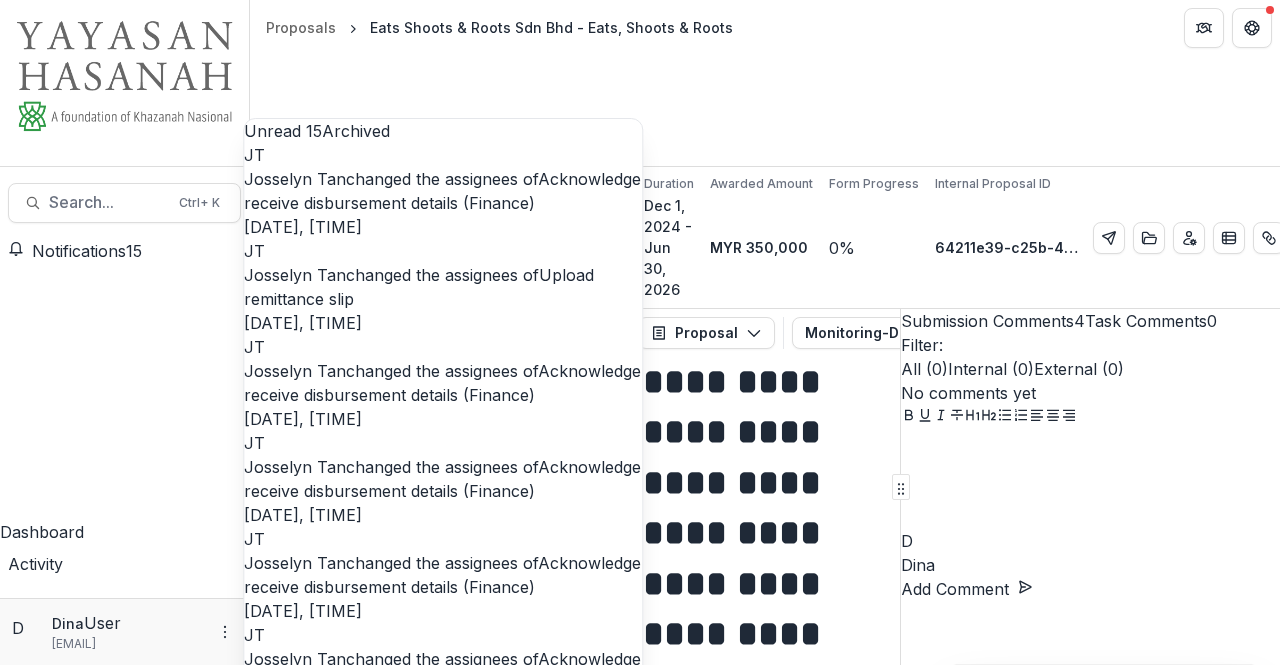 click on "Acknowledge receive disbursement details (Finance)" at bounding box center (442, 191) 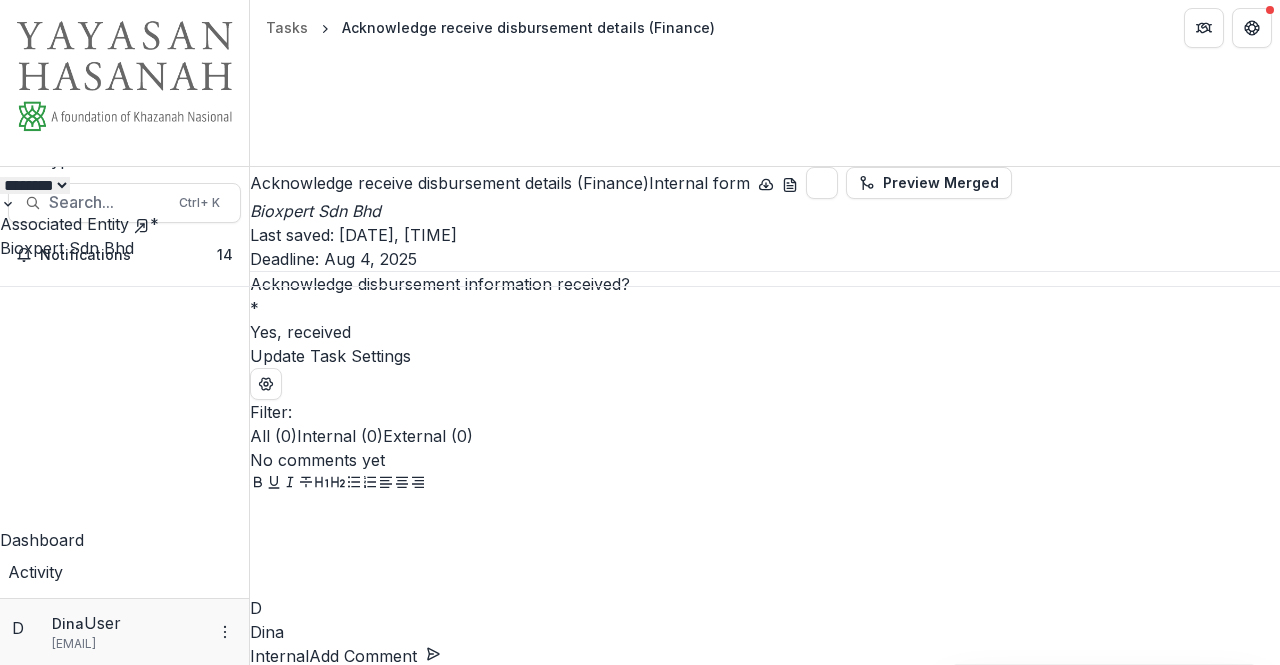 scroll, scrollTop: 0, scrollLeft: 0, axis: both 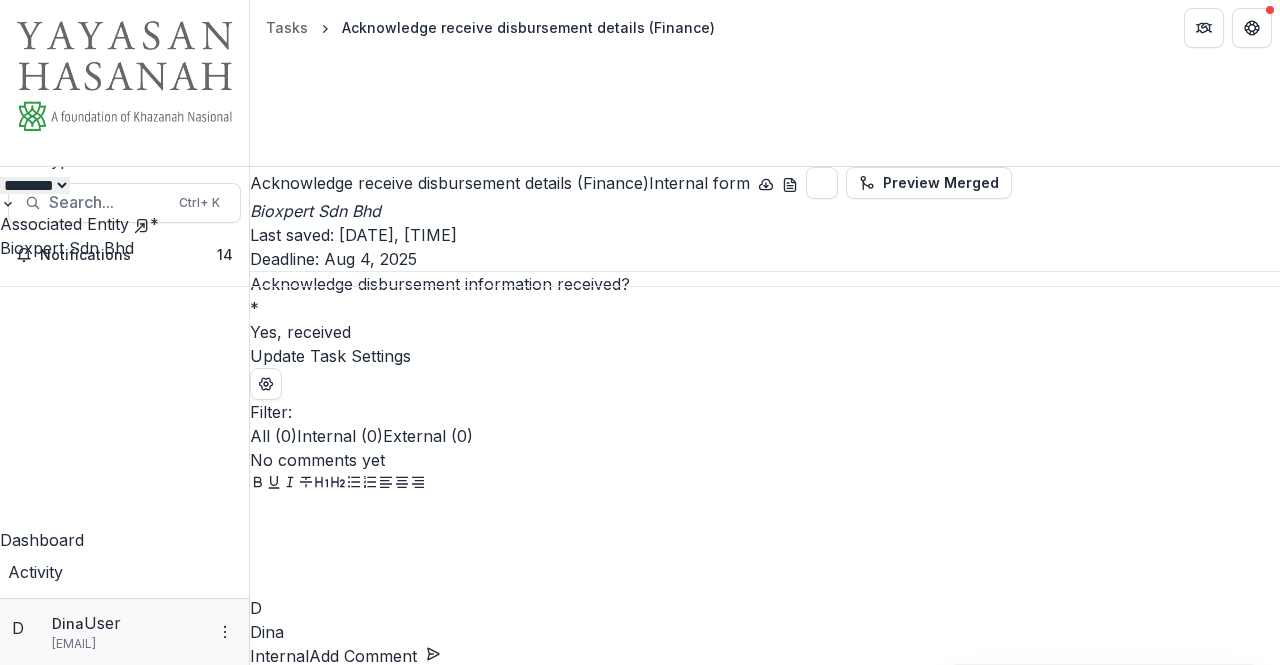 click on "**********" at bounding box center [640, 665] 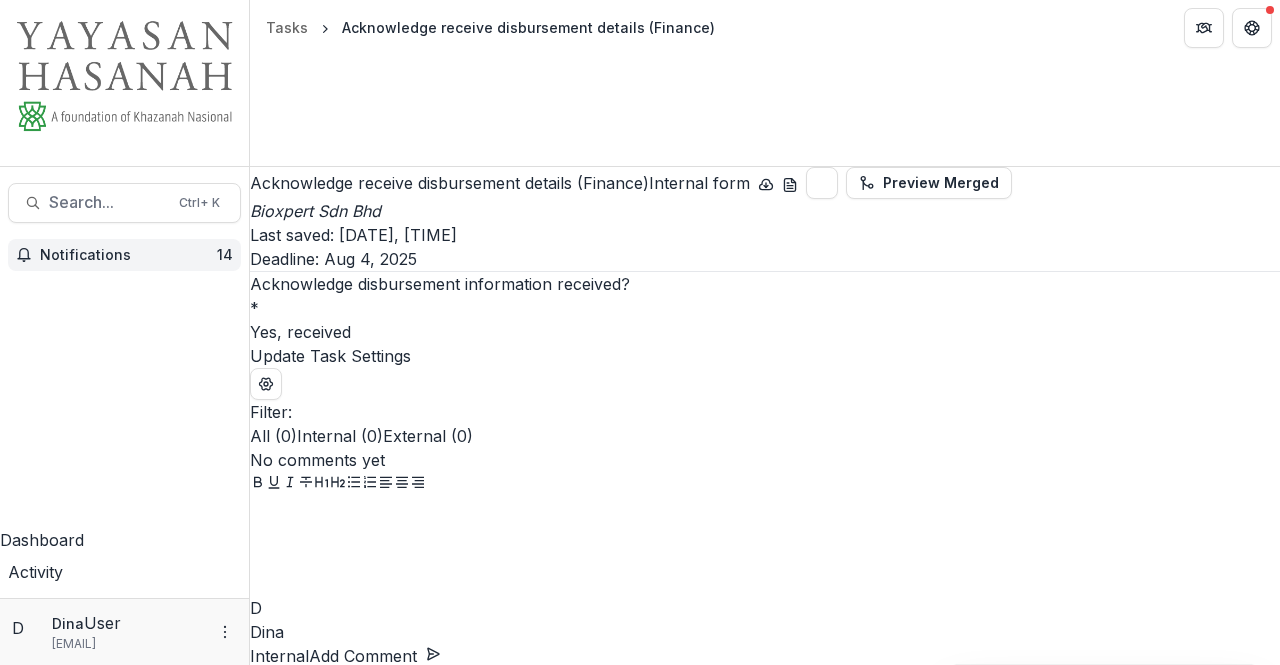 click on "Notifications" at bounding box center (128, 255) 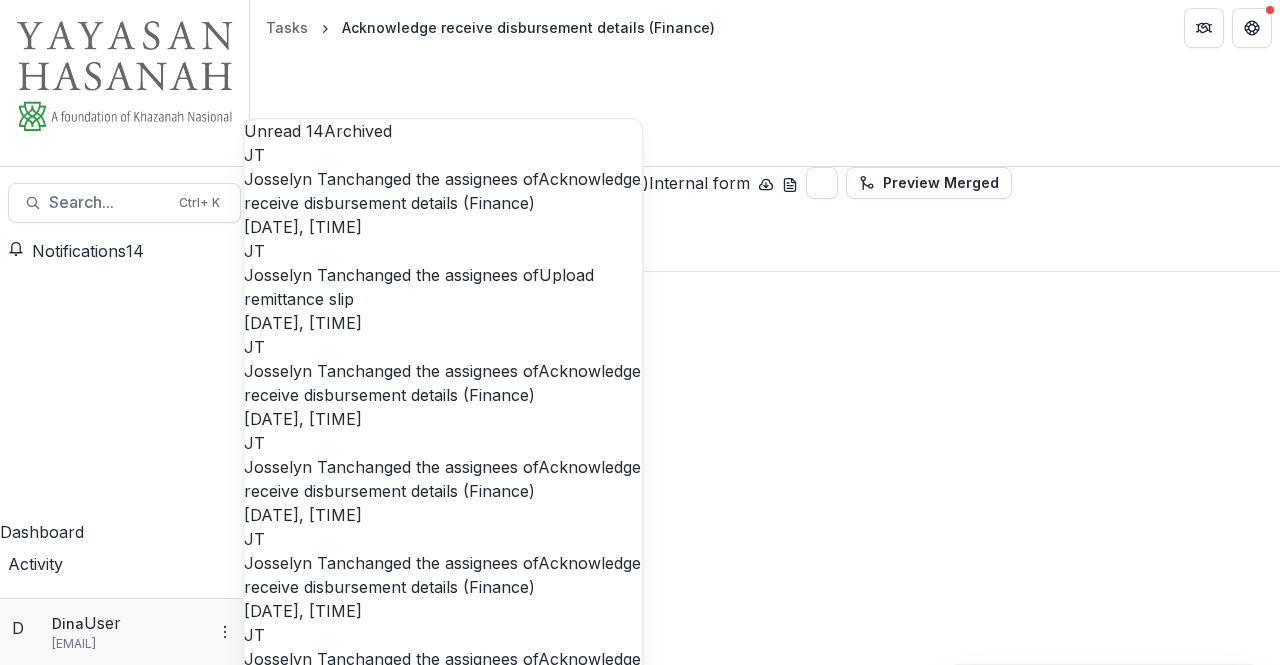 click on "Notifications" at bounding box center (79, 251) 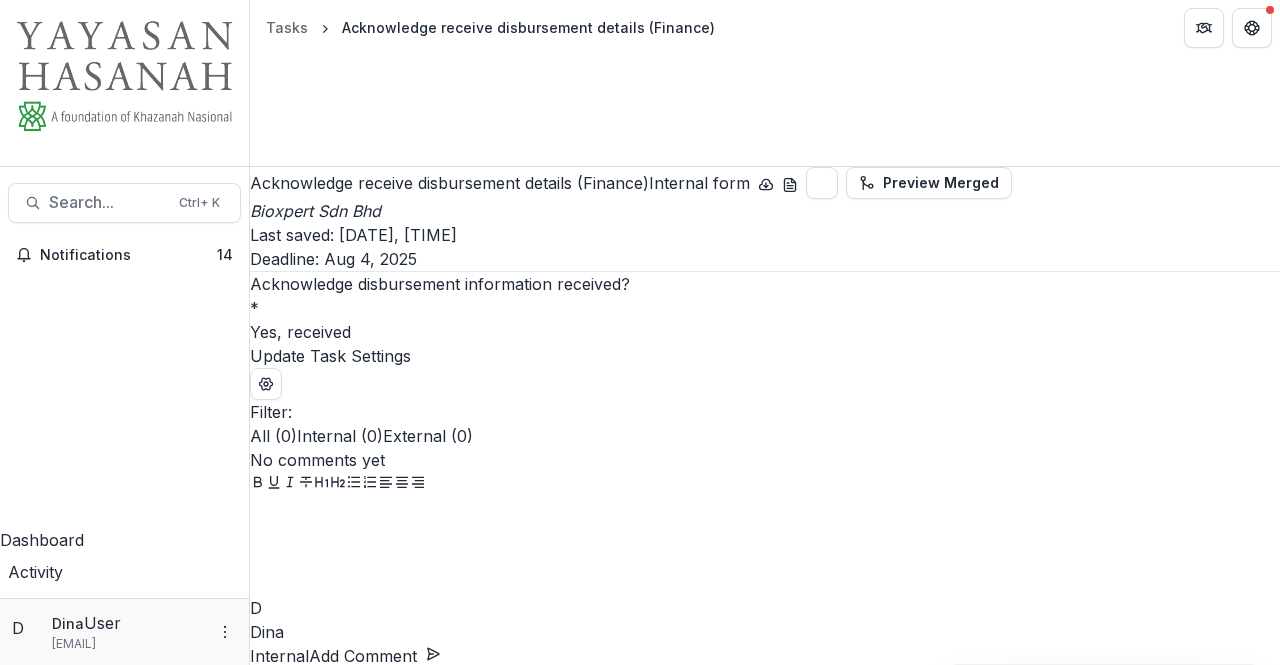 click at bounding box center (250, 332) 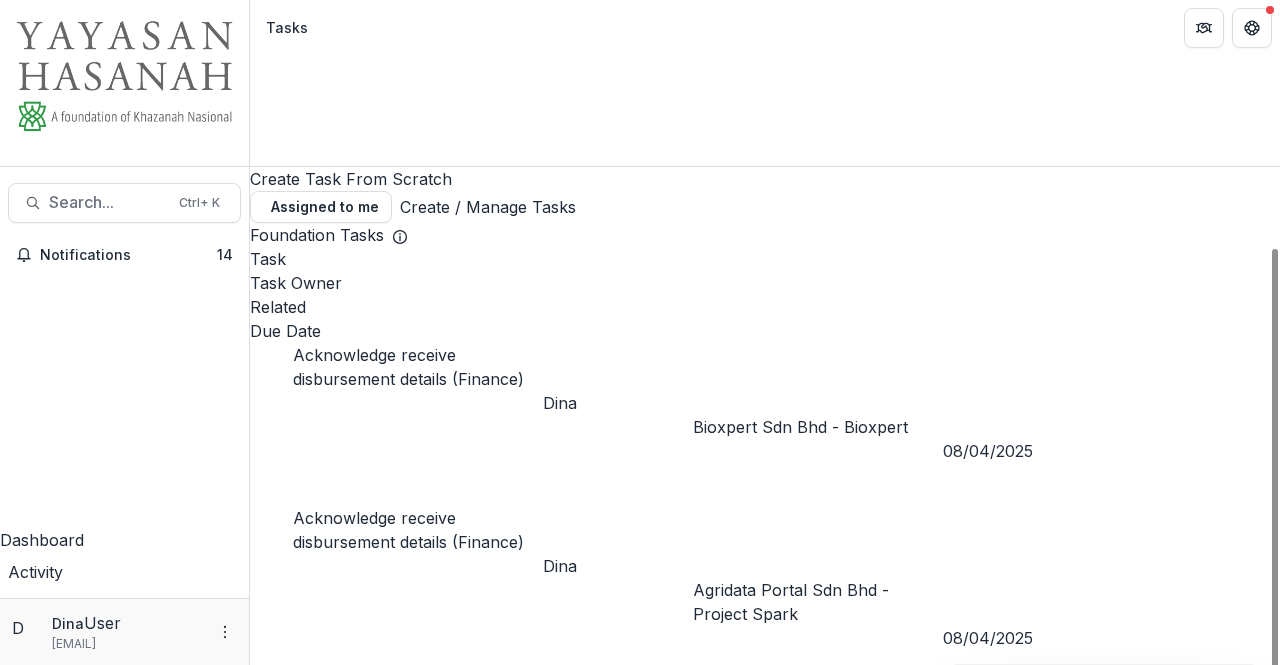 click at bounding box center (250, 247) 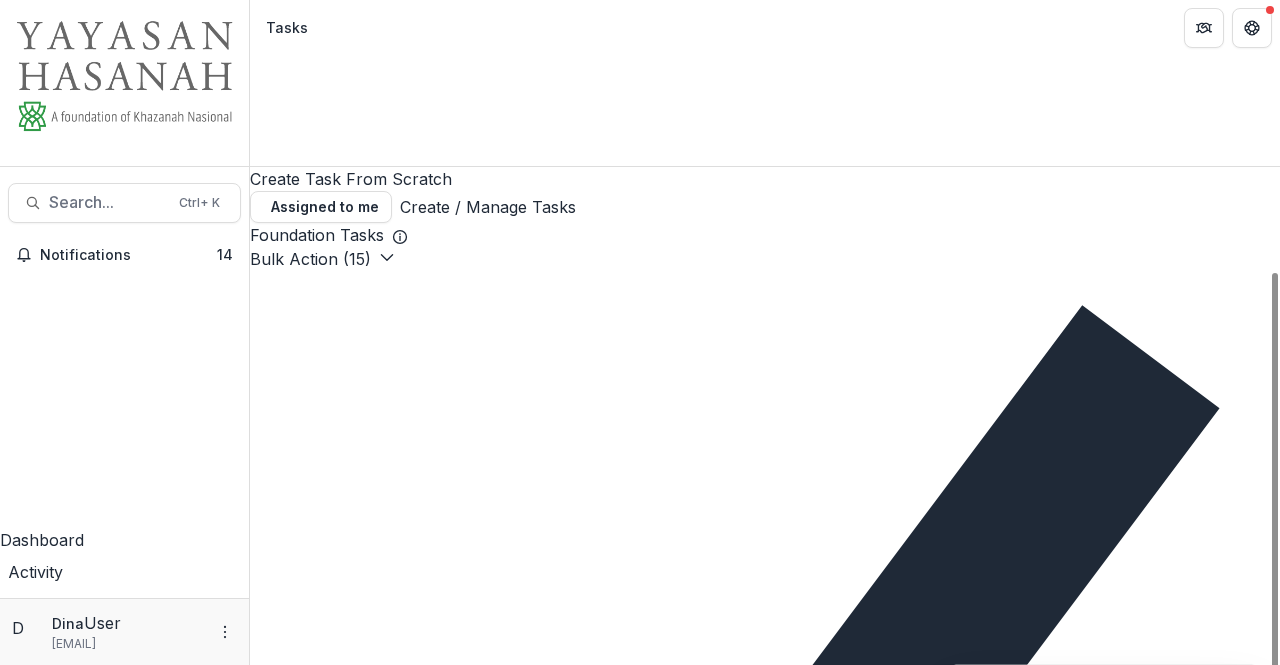 scroll, scrollTop: 370, scrollLeft: 0, axis: vertical 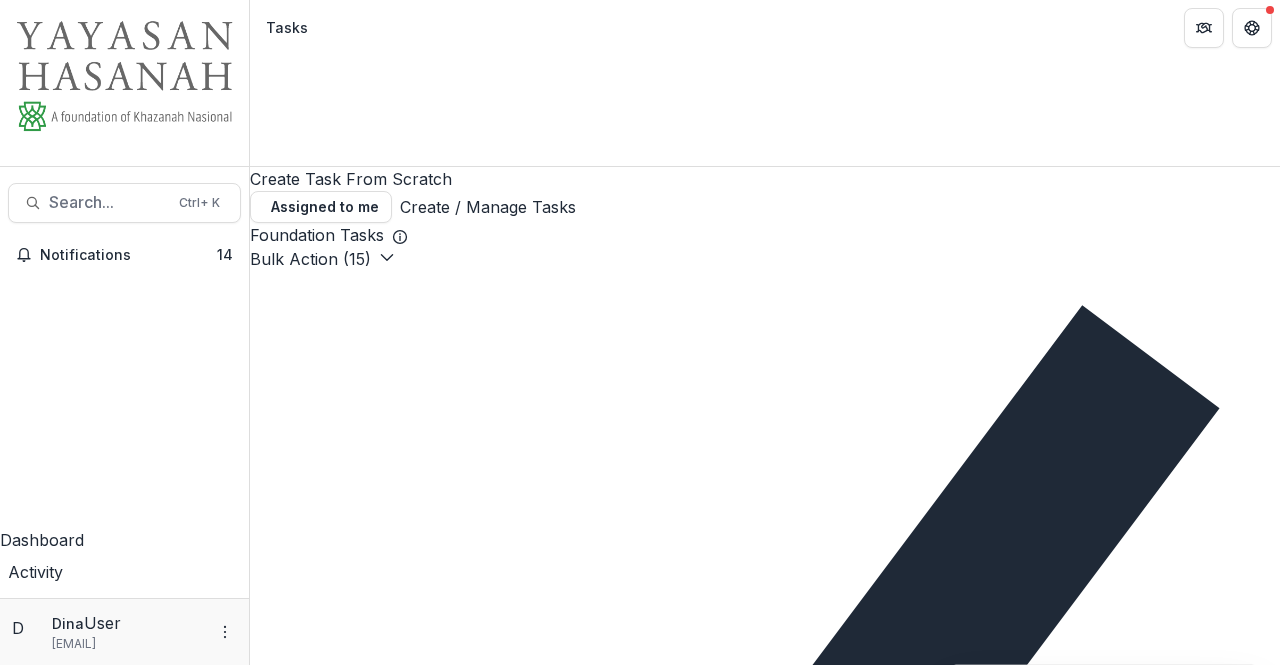 click on "Create / Manage Tasks" at bounding box center (488, 207) 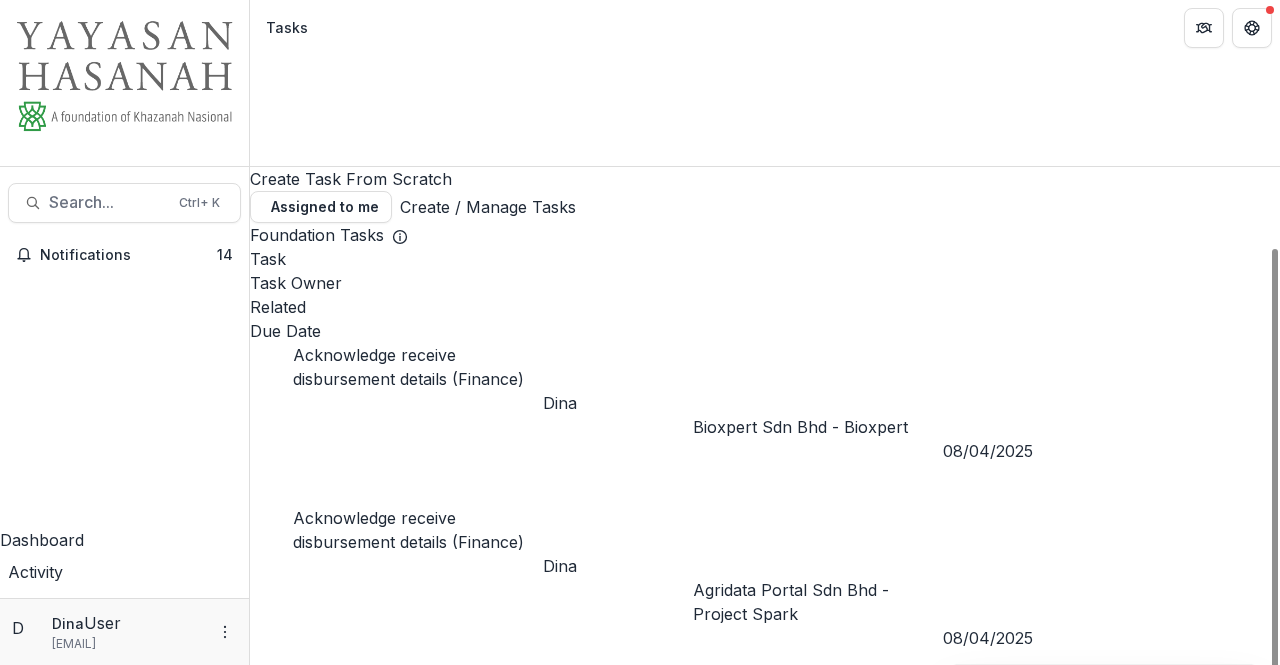 click at bounding box center [250, 343] 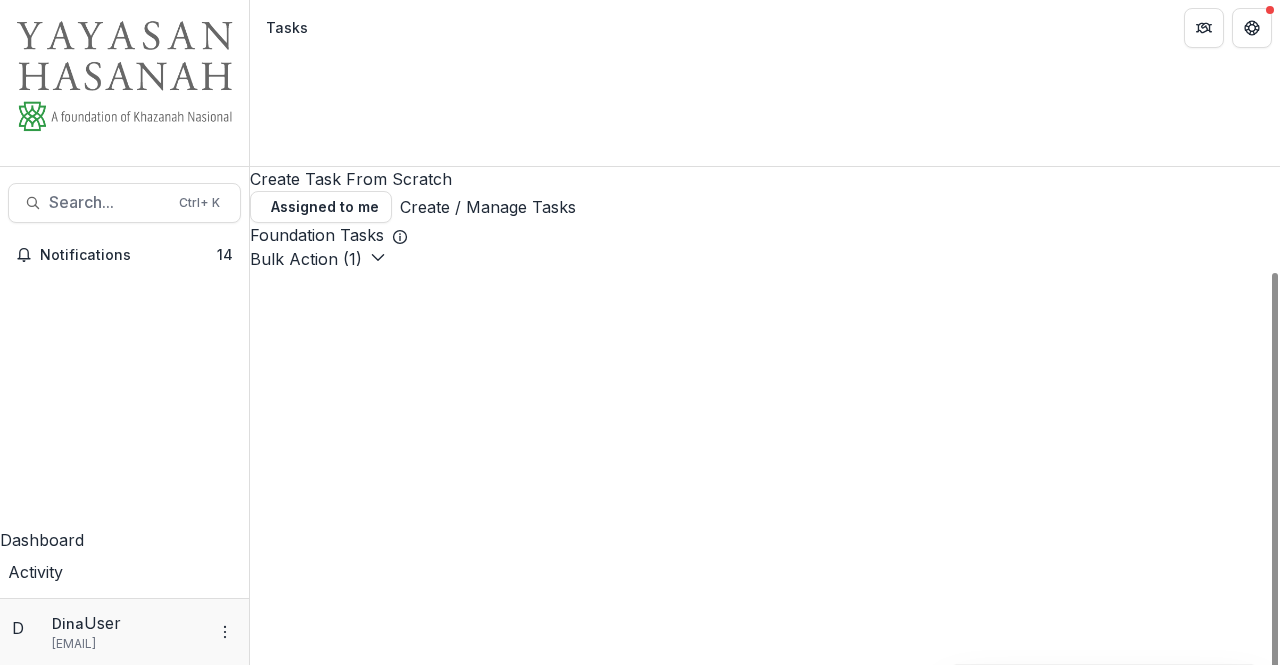 scroll, scrollTop: 0, scrollLeft: 0, axis: both 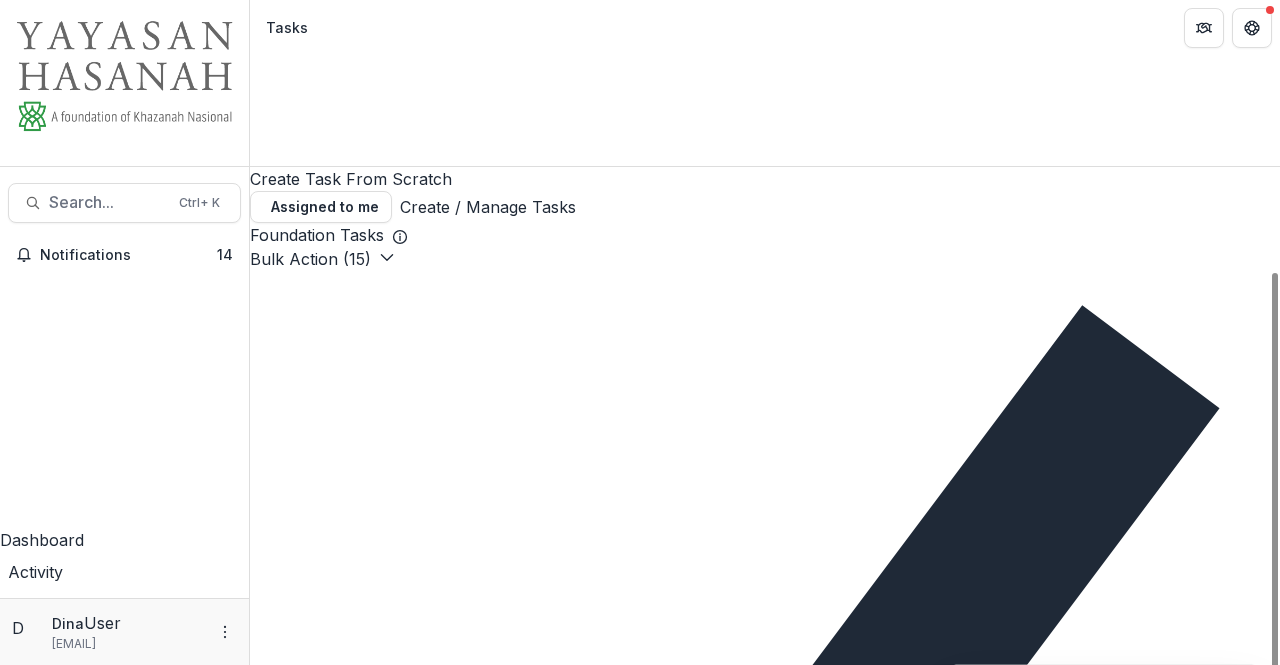 click on "Bulk Action ( 15 )" at bounding box center (322, 259) 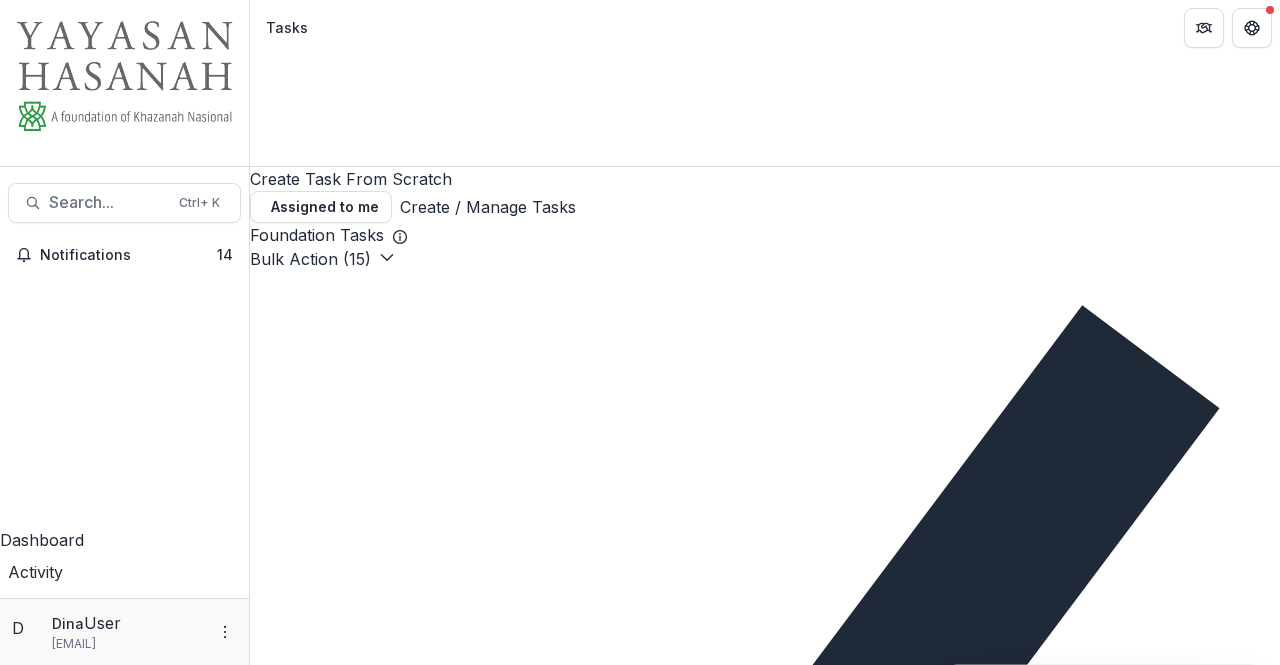 click on "Foundation Tasks" at bounding box center (765, 235) 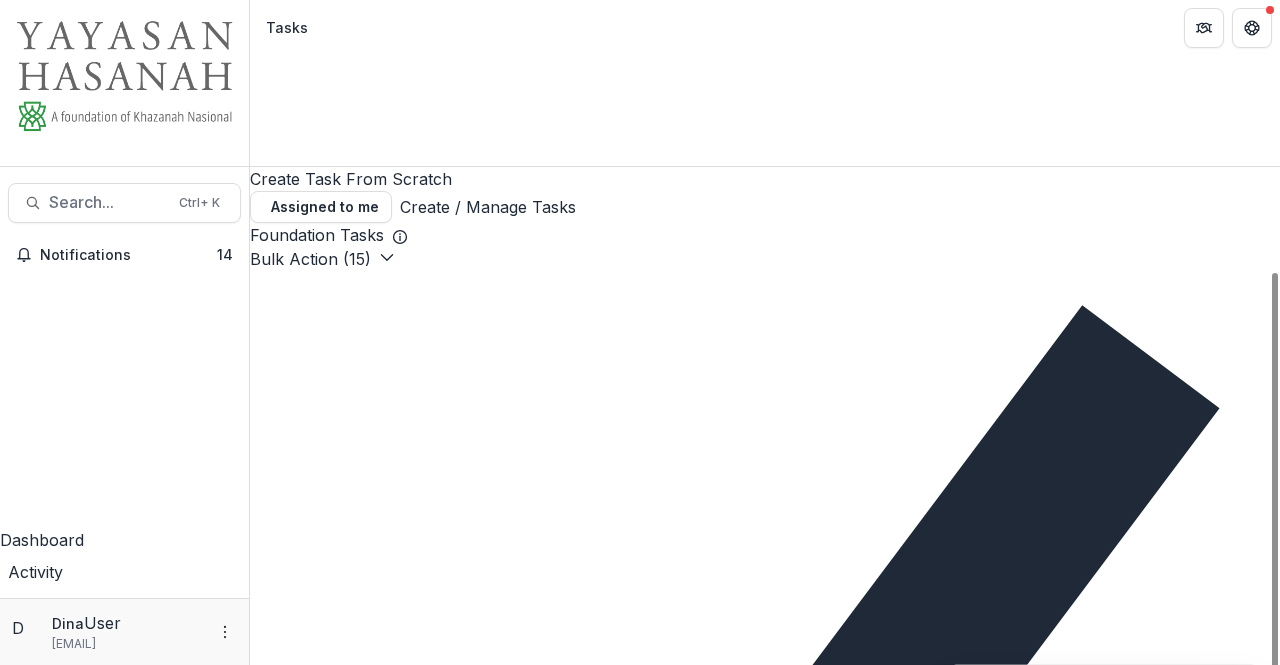 scroll, scrollTop: 370, scrollLeft: 0, axis: vertical 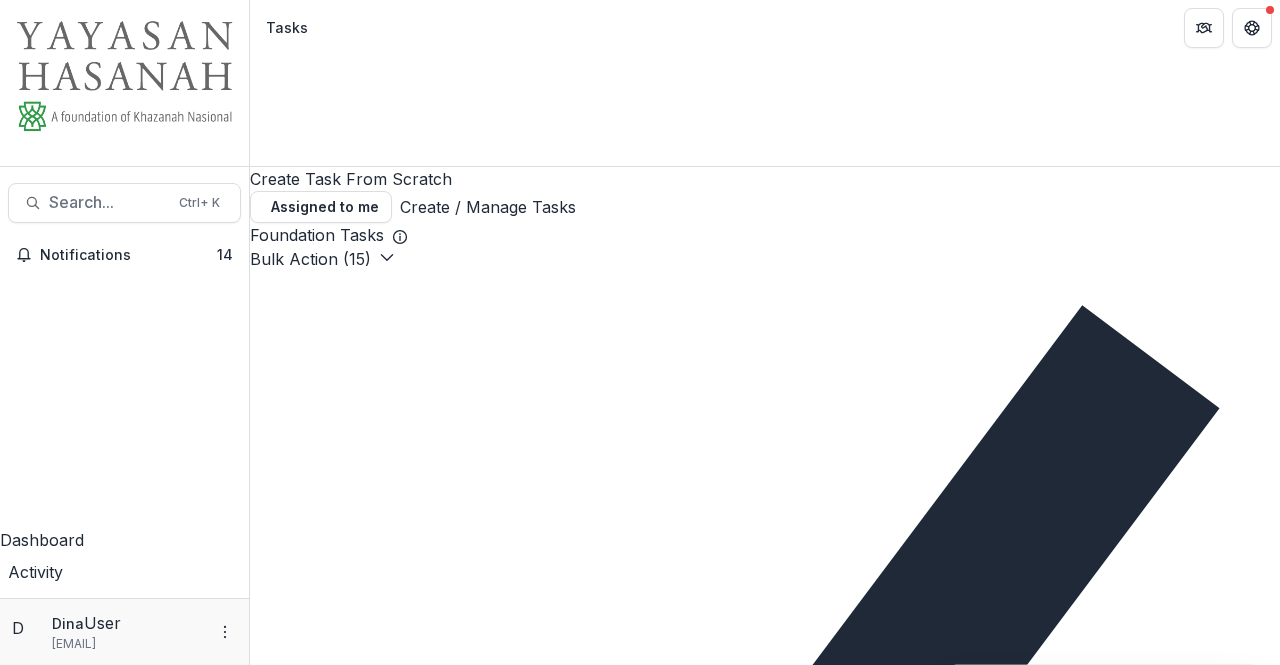 click on "Bulk Complete ( 15 )" at bounding box center [78, 52] 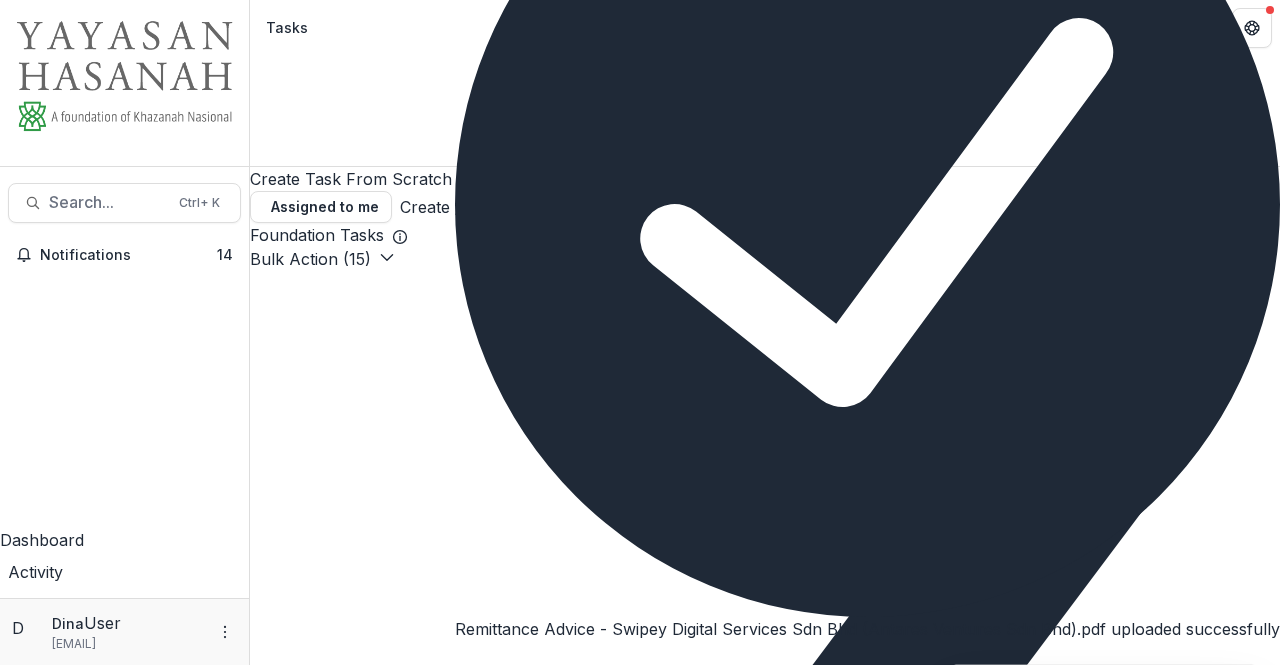scroll, scrollTop: 0, scrollLeft: 0, axis: both 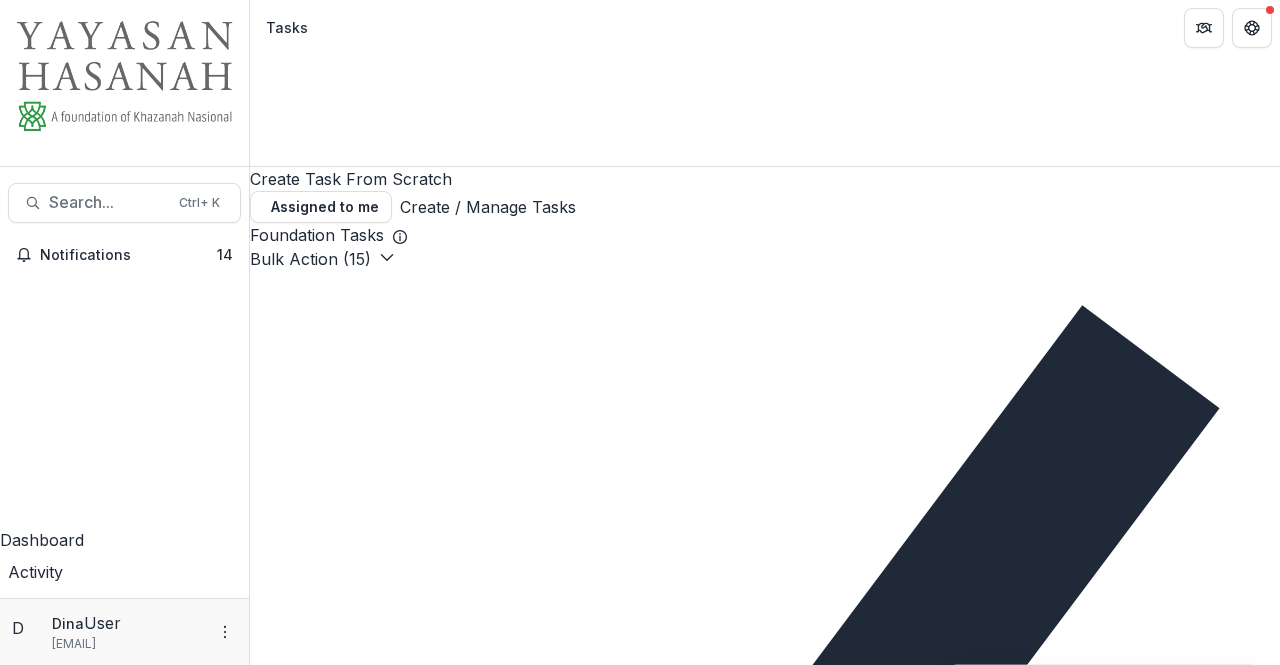 click at bounding box center [0, 1786] 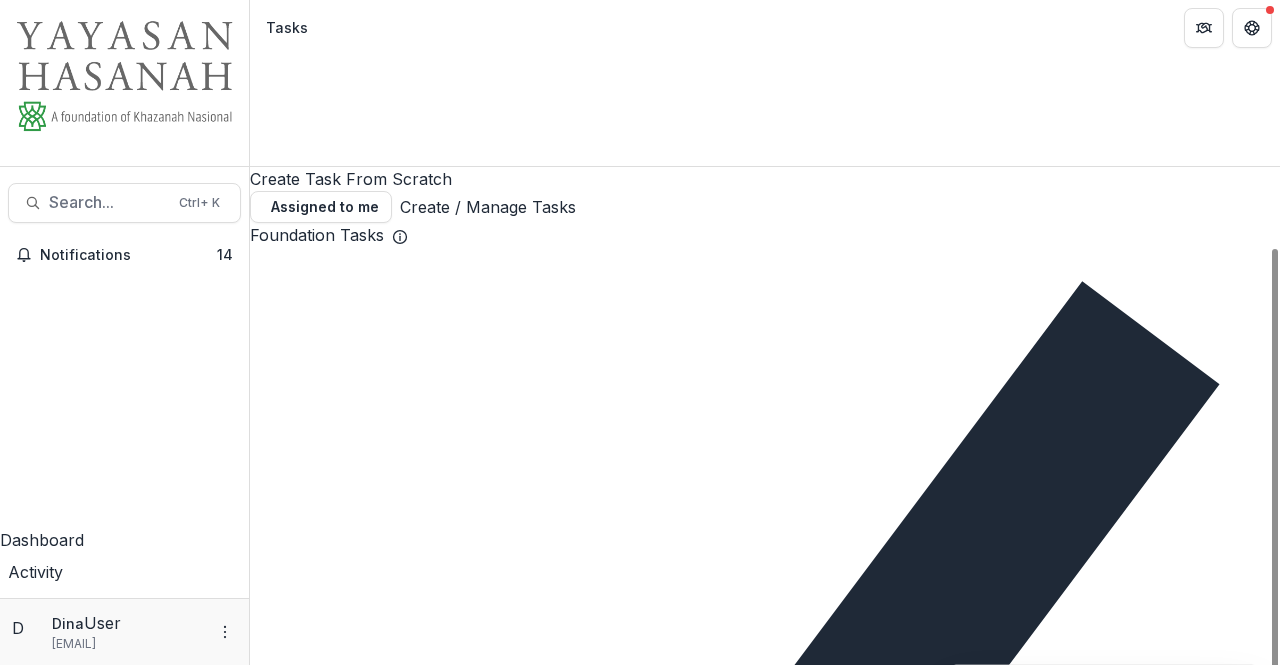 scroll, scrollTop: 322, scrollLeft: 0, axis: vertical 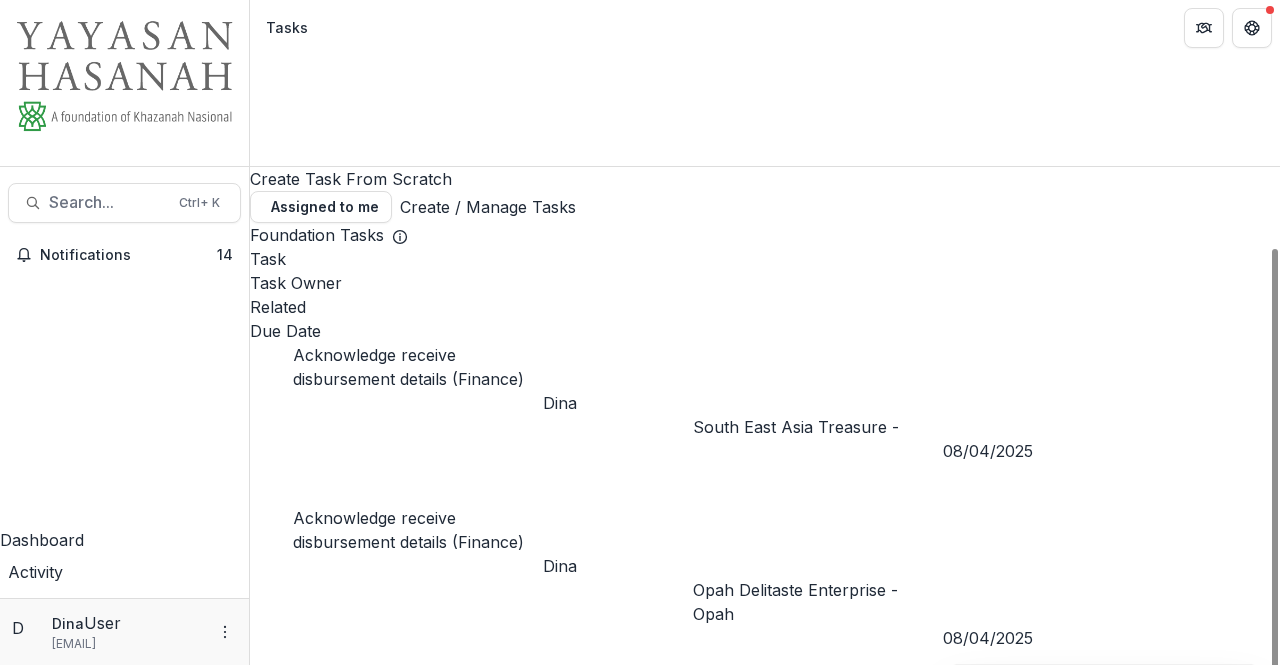 click at bounding box center (250, 247) 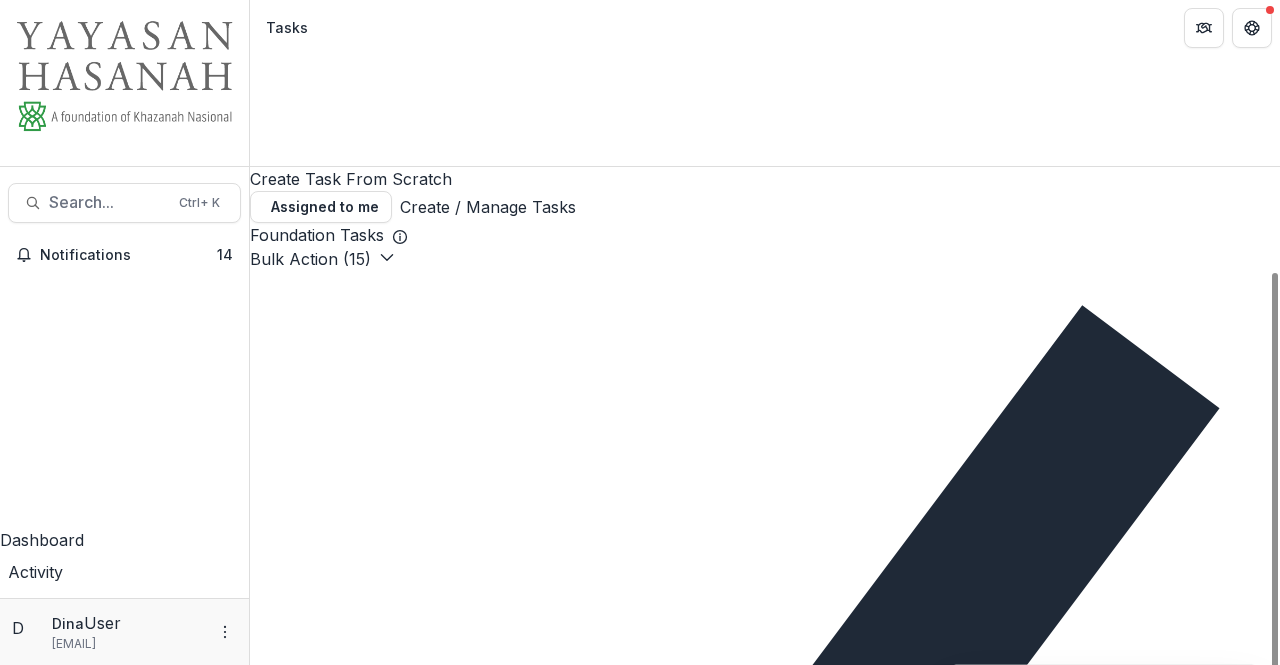 click on "Bulk Action ( 15 )" at bounding box center [322, 259] 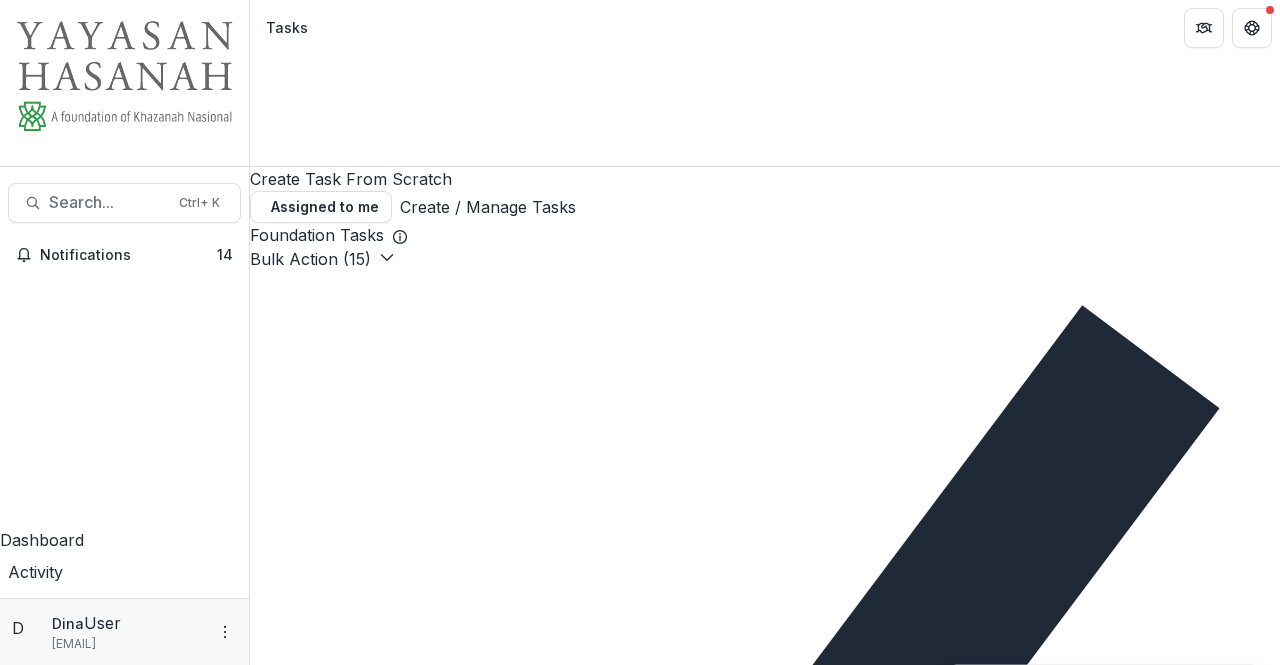 click on "Bulk Complete ( 15 )" at bounding box center (78, 52) 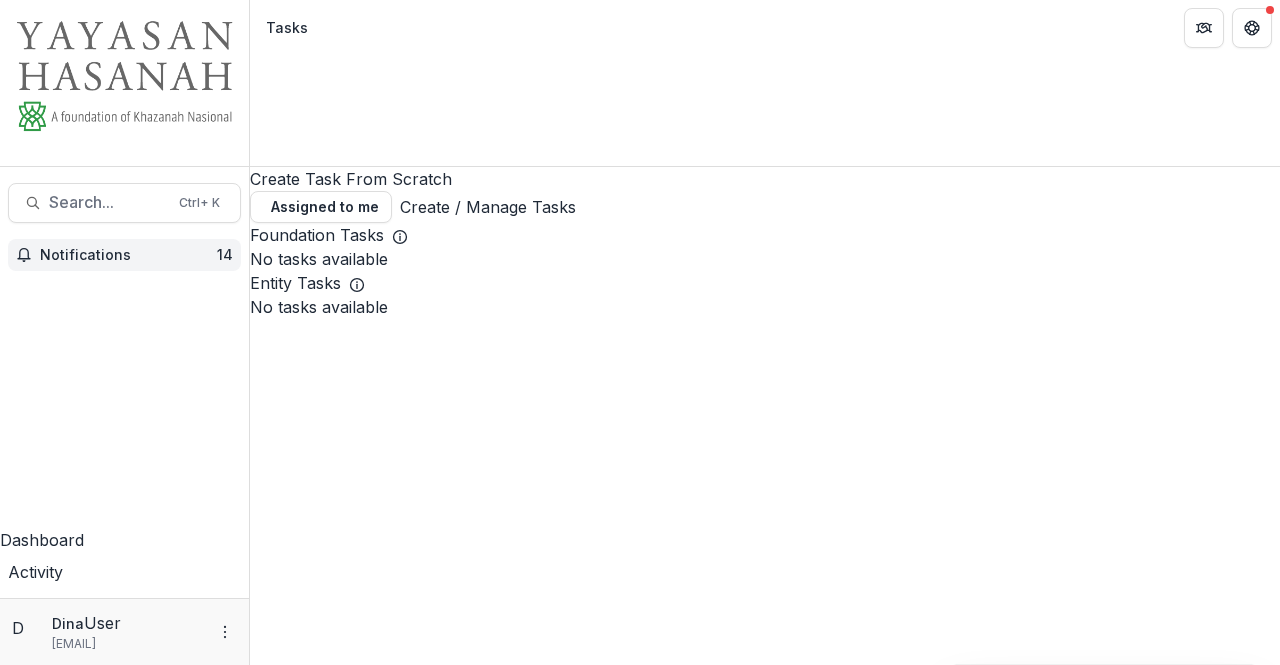 click on "Notifications" at bounding box center (128, 255) 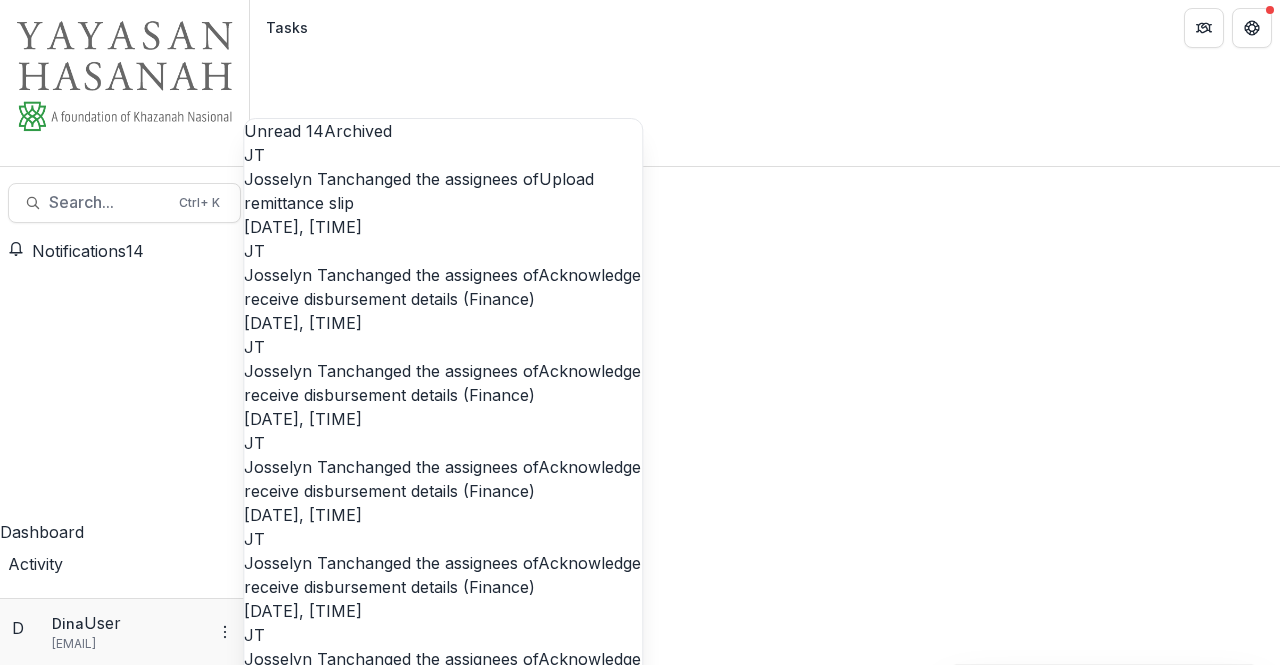 click on "Mark all as read" at bounding box center (317, 1499) 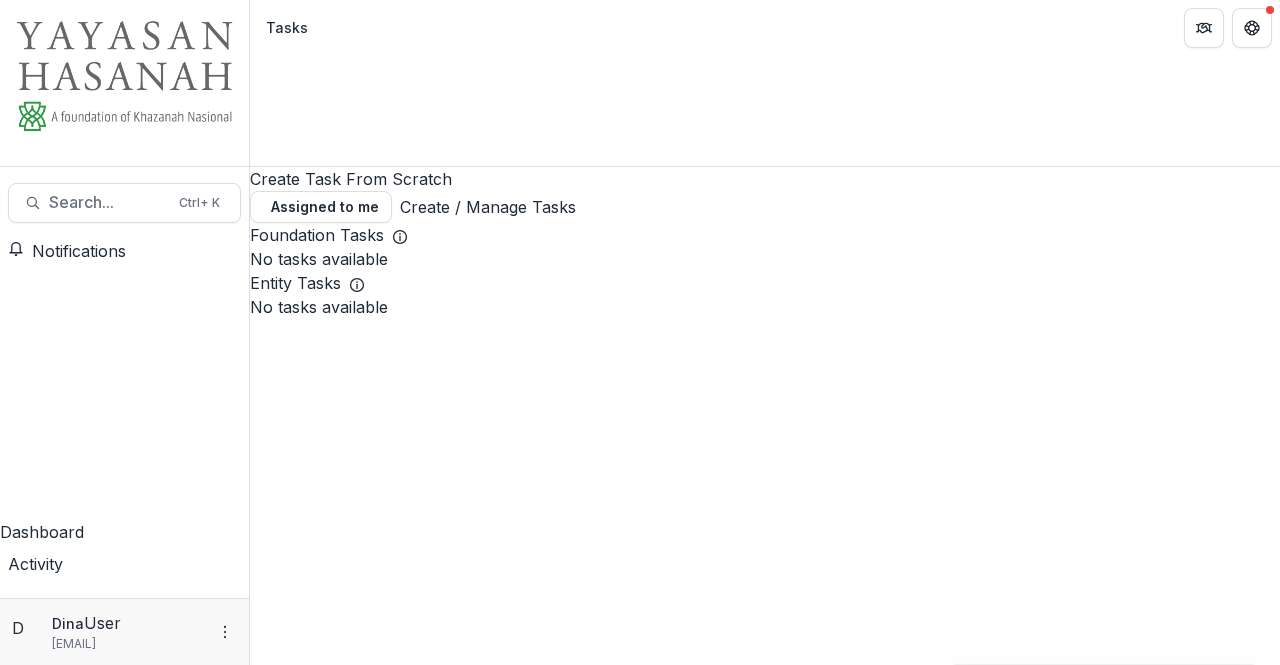 click on "Create Task From Scratch Assigned to me Create / Manage Tasks Foundation Tasks No tasks available Entity Tasks No tasks available" at bounding box center [765, 416] 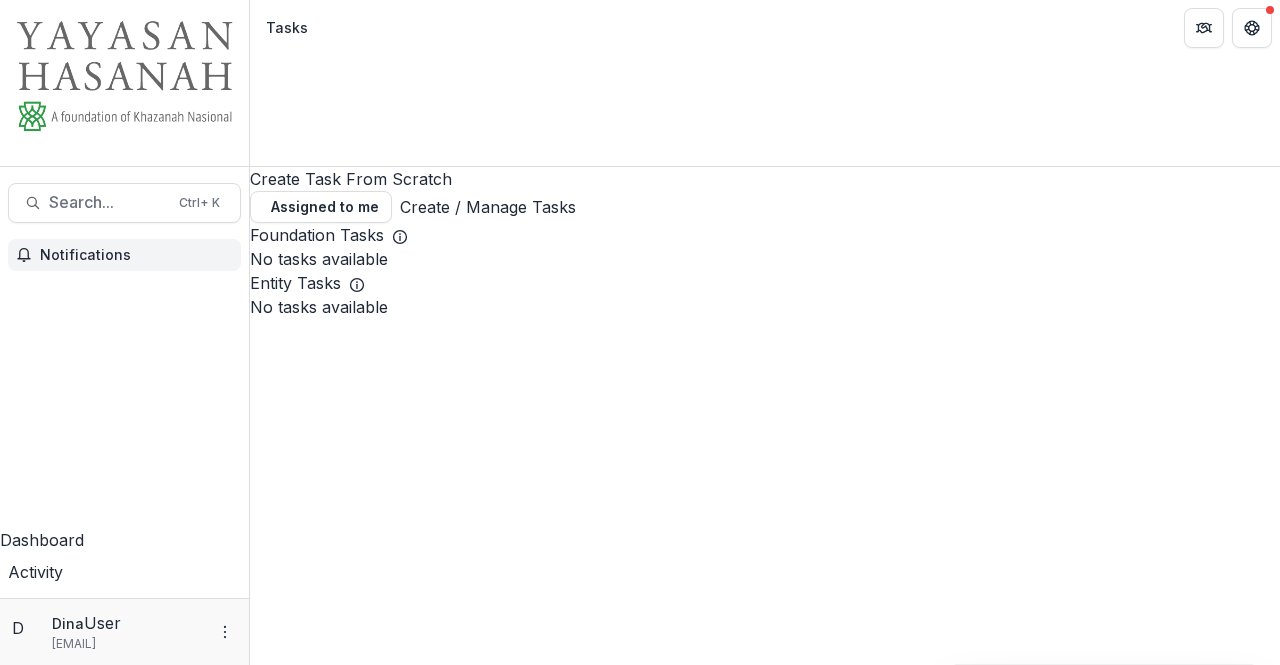 click on "Notifications" at bounding box center (136, 255) 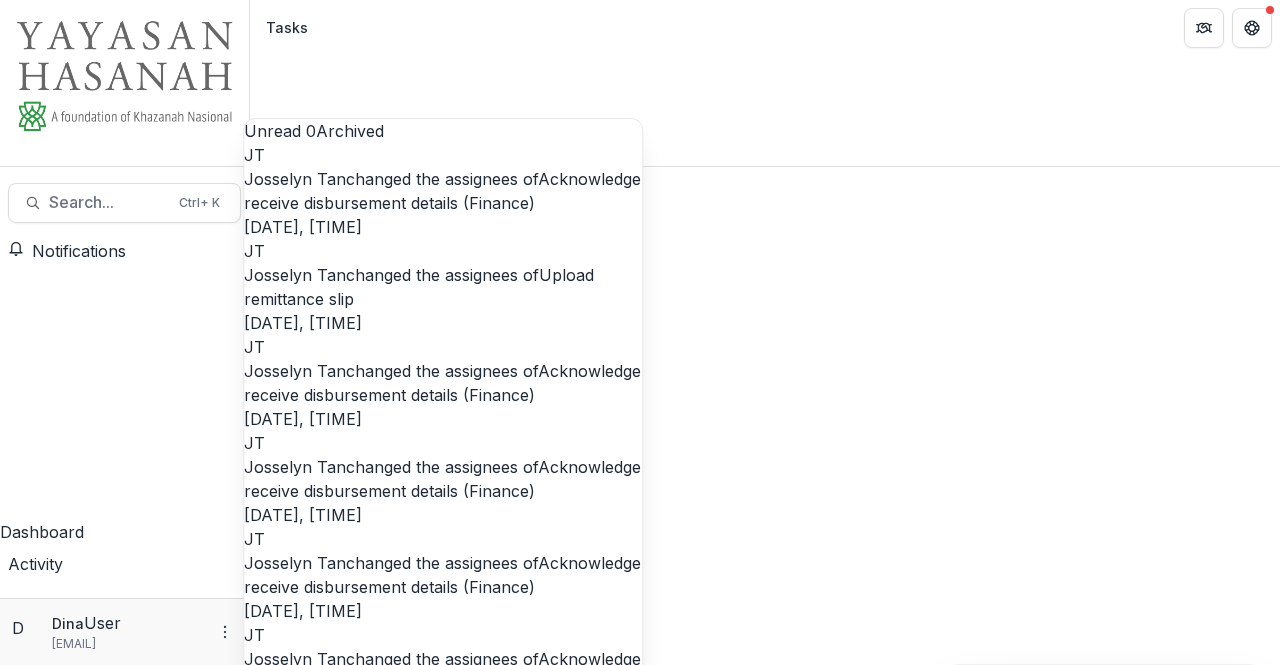 click on "Archived" at bounding box center [350, 131] 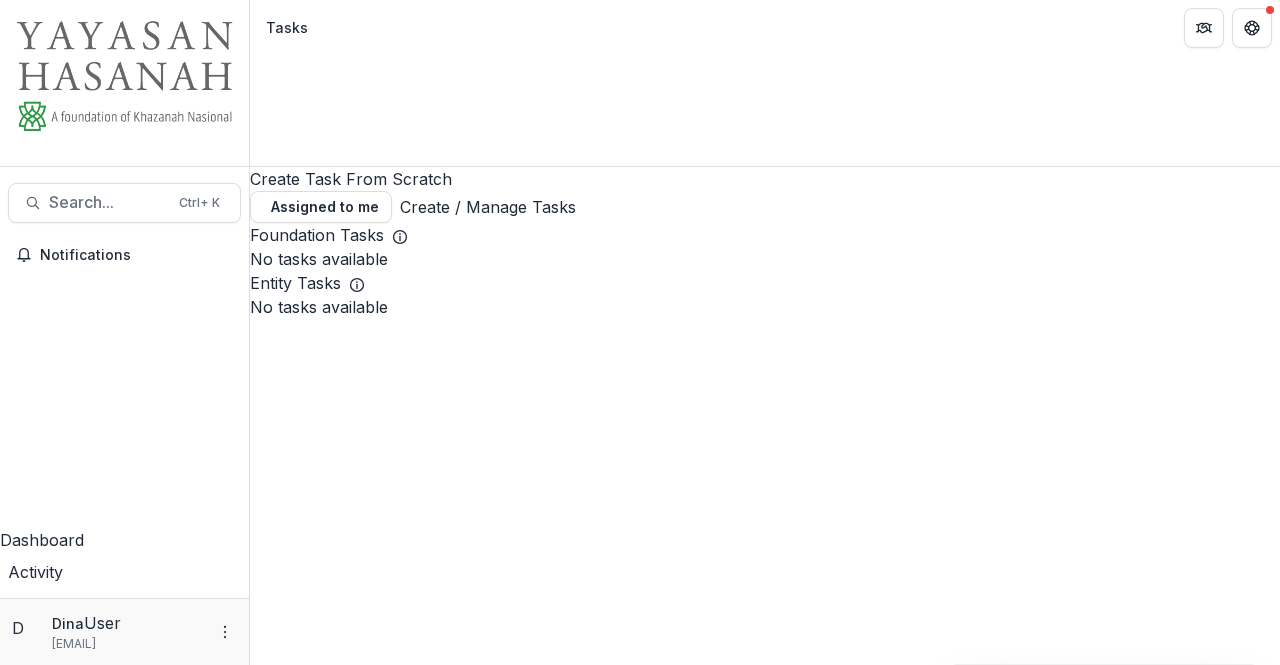 click on "Tasks" at bounding box center [124, 845] 